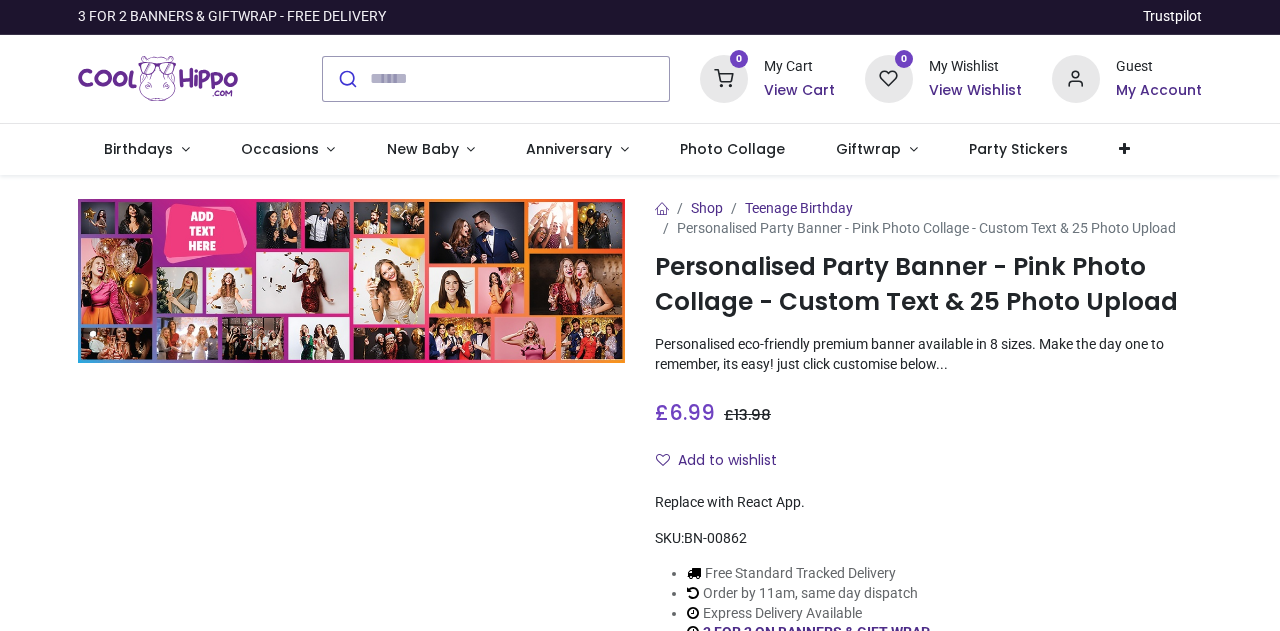 scroll, scrollTop: 0, scrollLeft: 0, axis: both 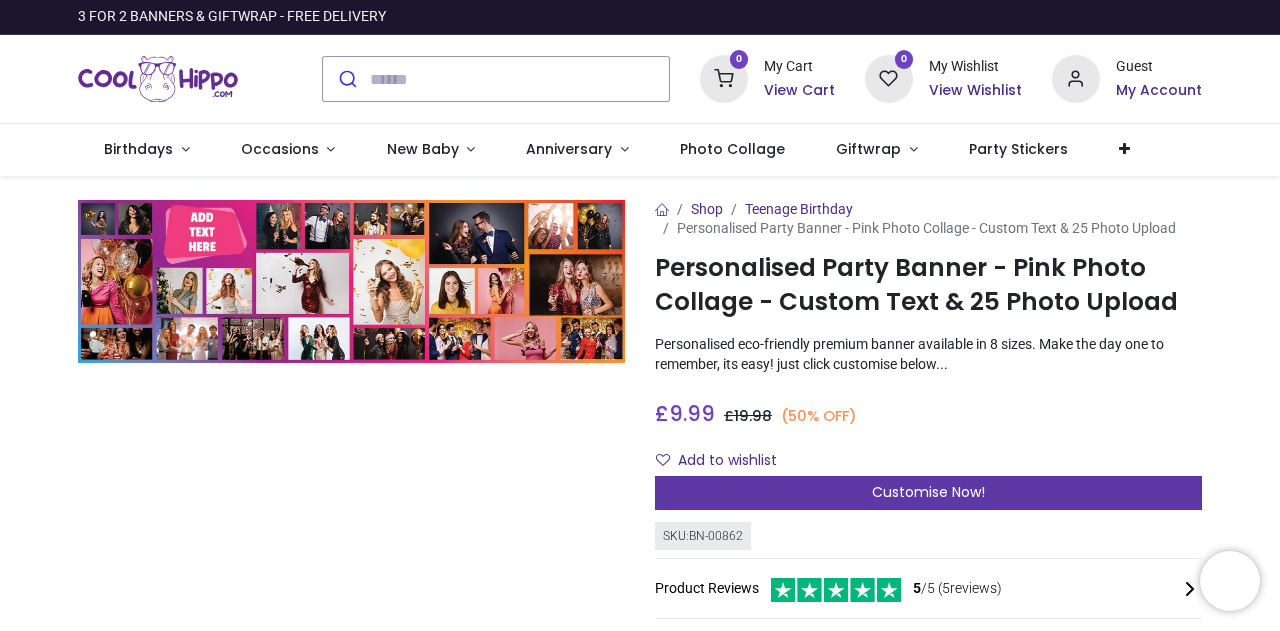 click on "Customise Now!" at bounding box center (928, 493) 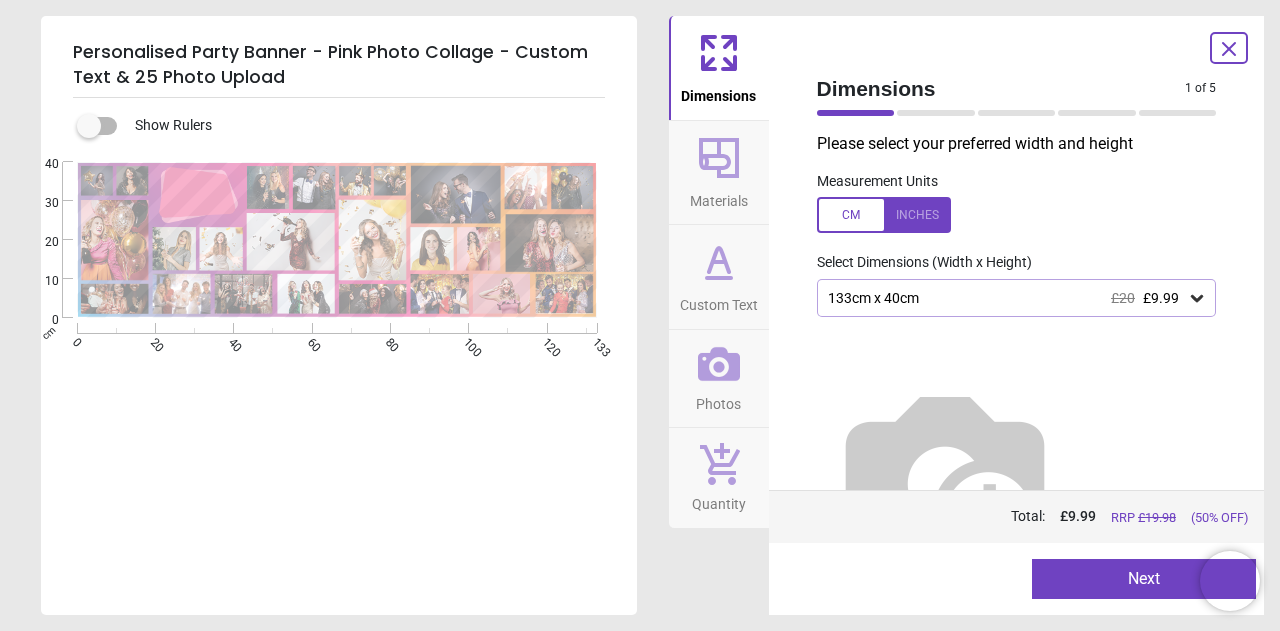 click 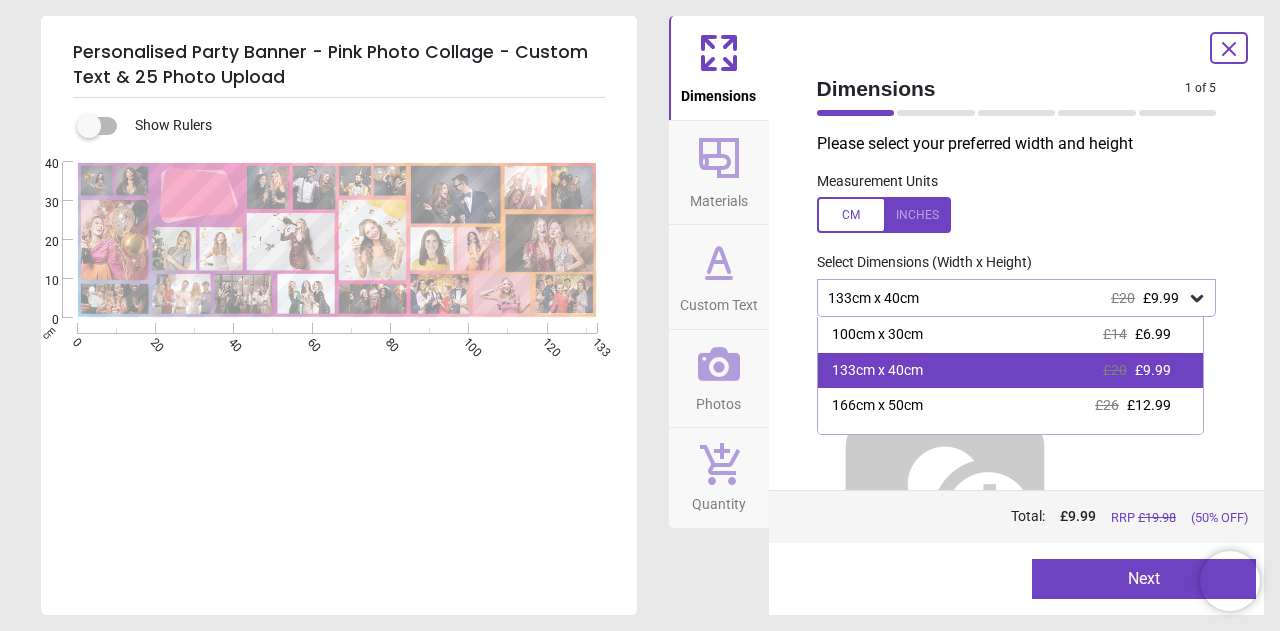 click on "133cm  x  40cm       £20 £9.99" at bounding box center [1011, 371] 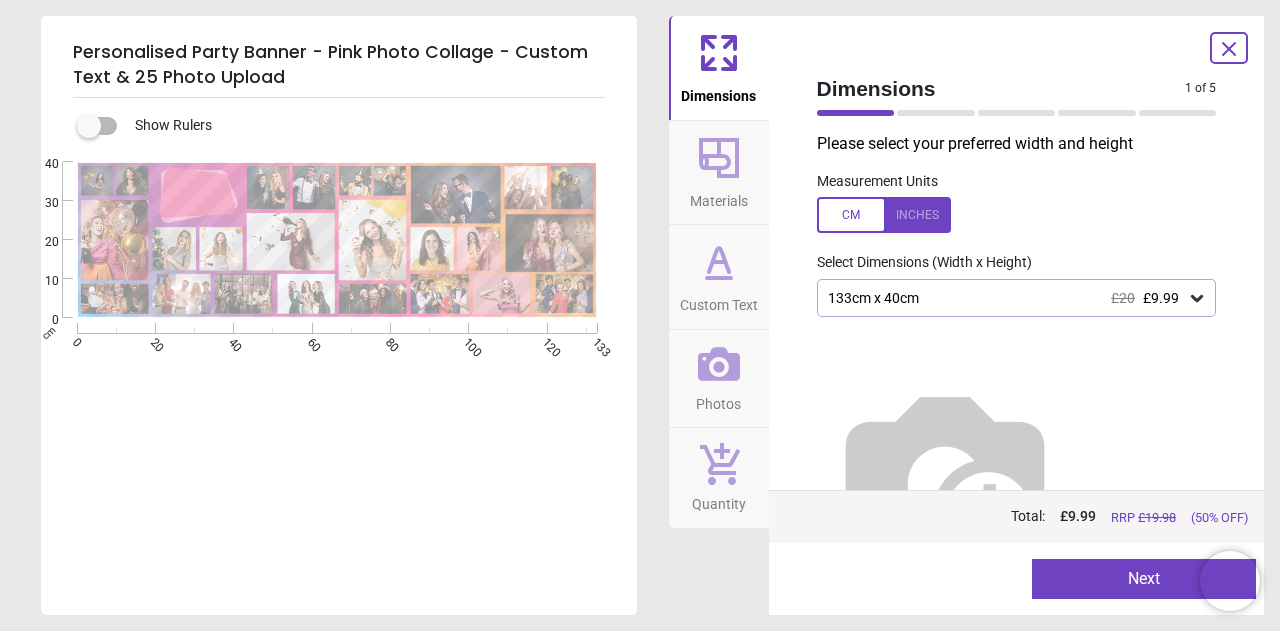 scroll, scrollTop: 37, scrollLeft: 0, axis: vertical 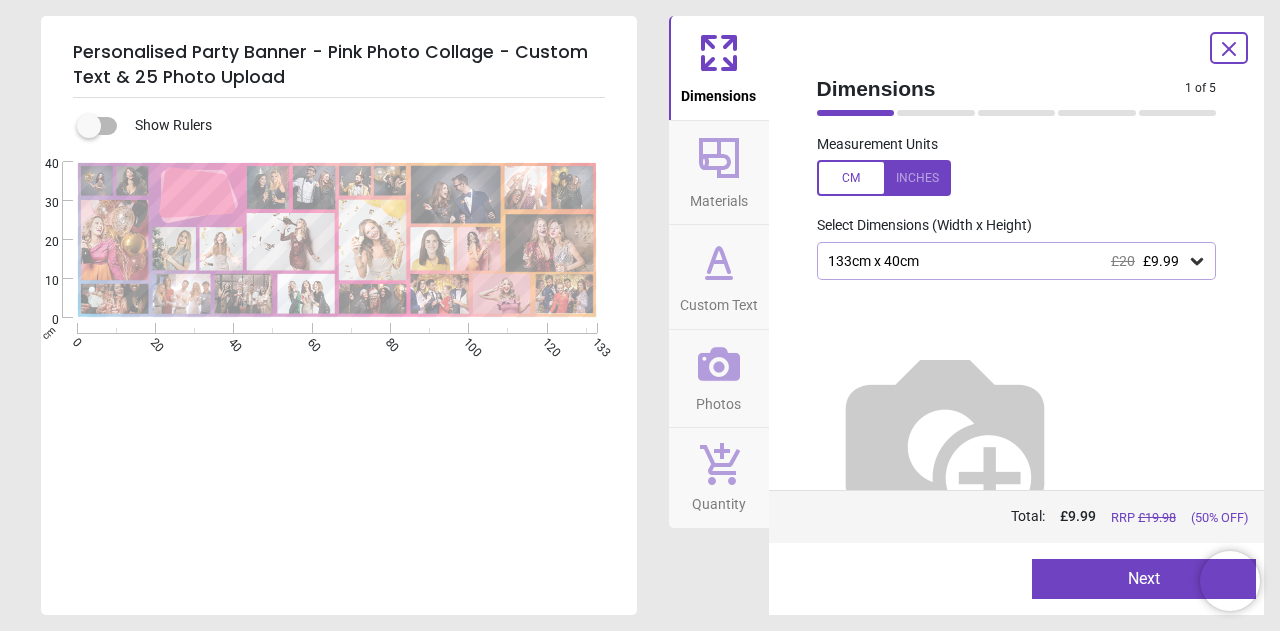 click on "Materials" at bounding box center (719, 197) 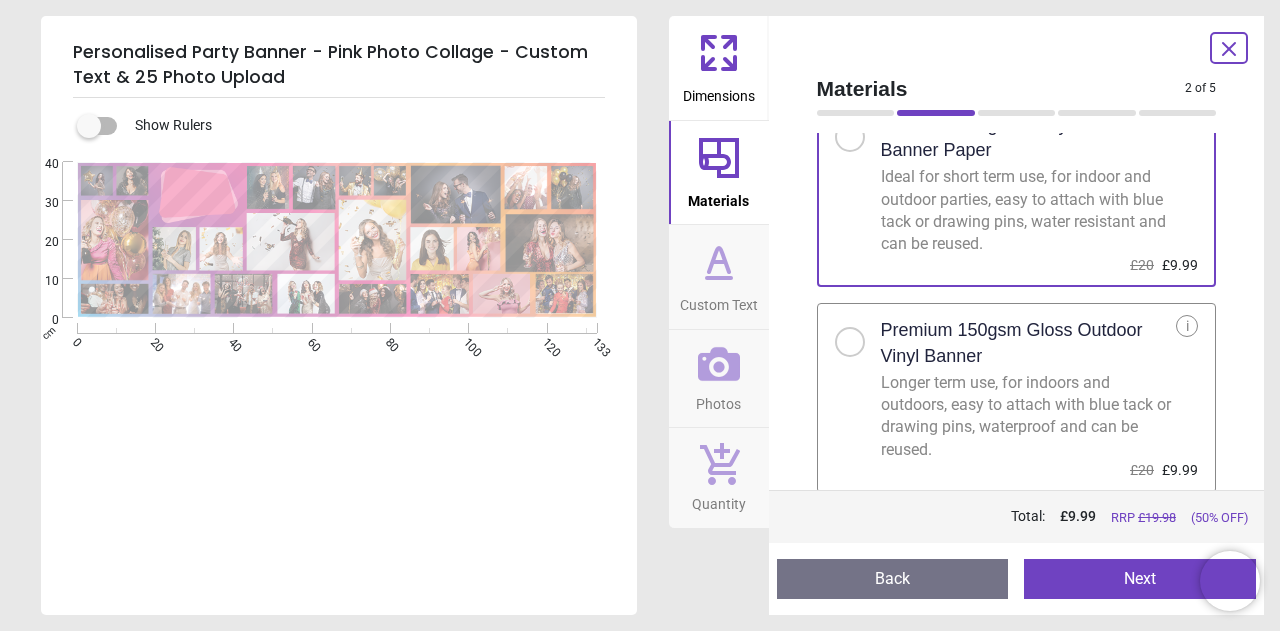 scroll, scrollTop: 0, scrollLeft: 0, axis: both 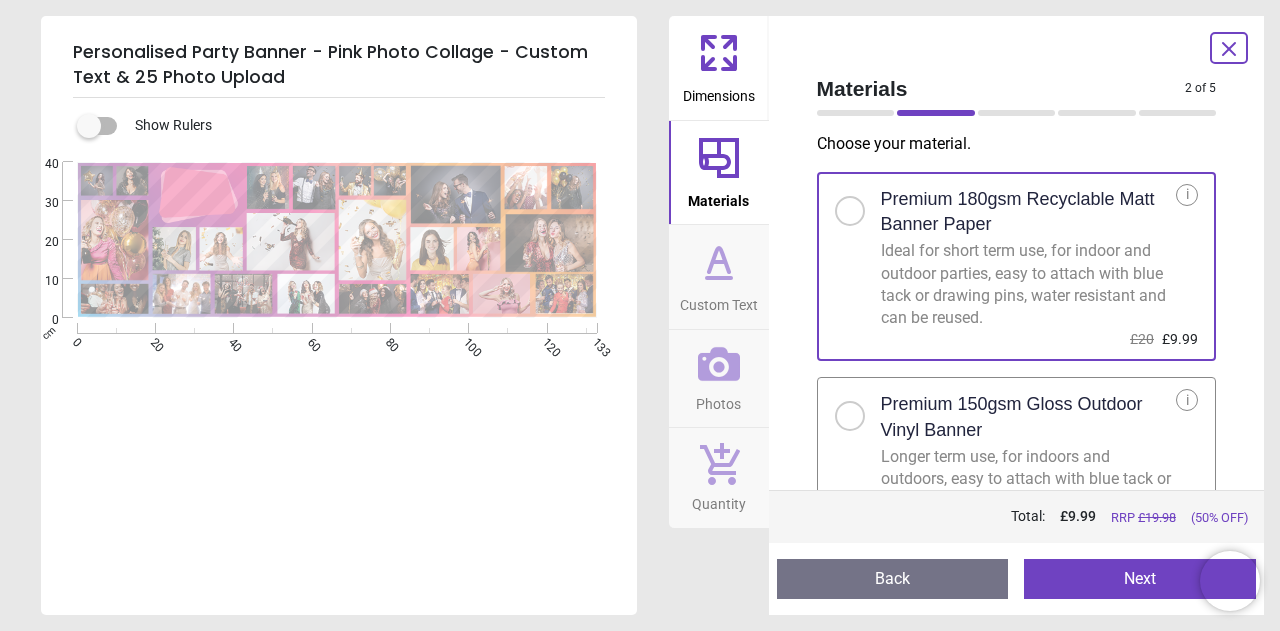 click at bounding box center [850, 416] 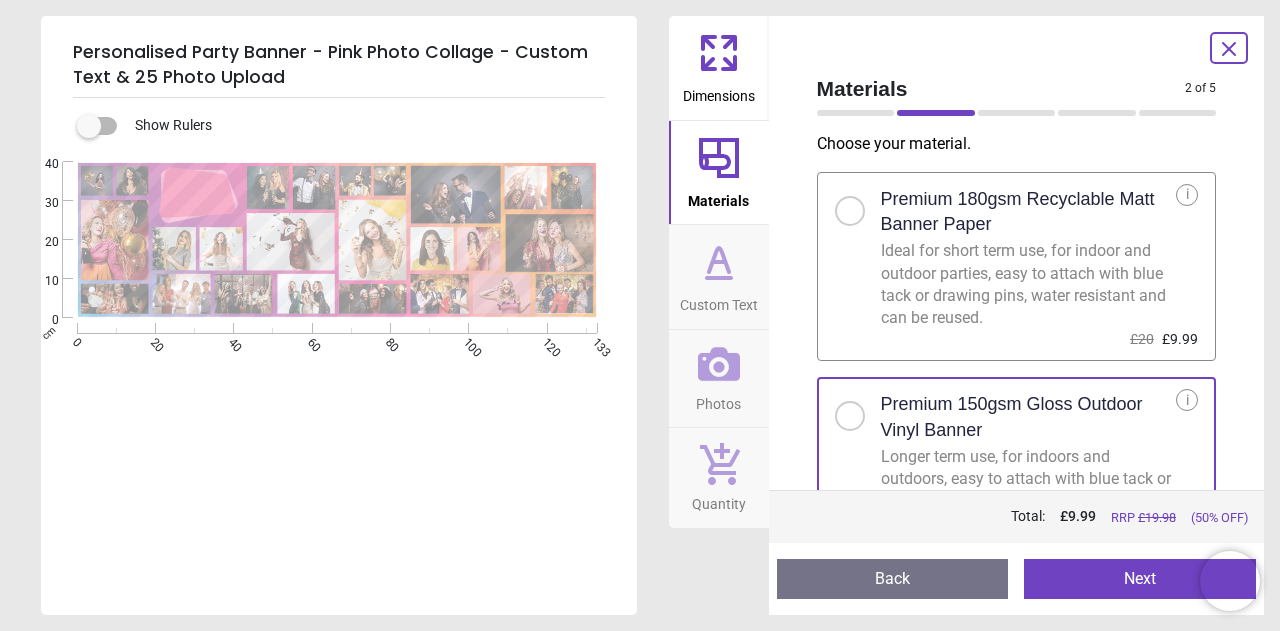 scroll, scrollTop: 74, scrollLeft: 0, axis: vertical 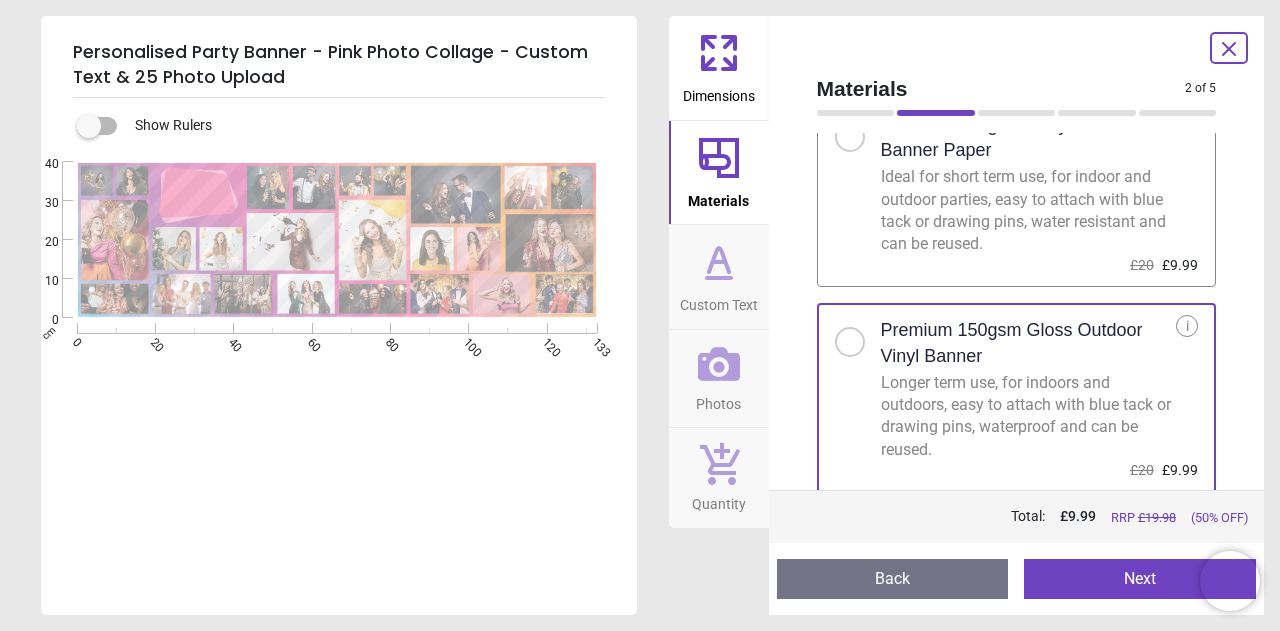 click 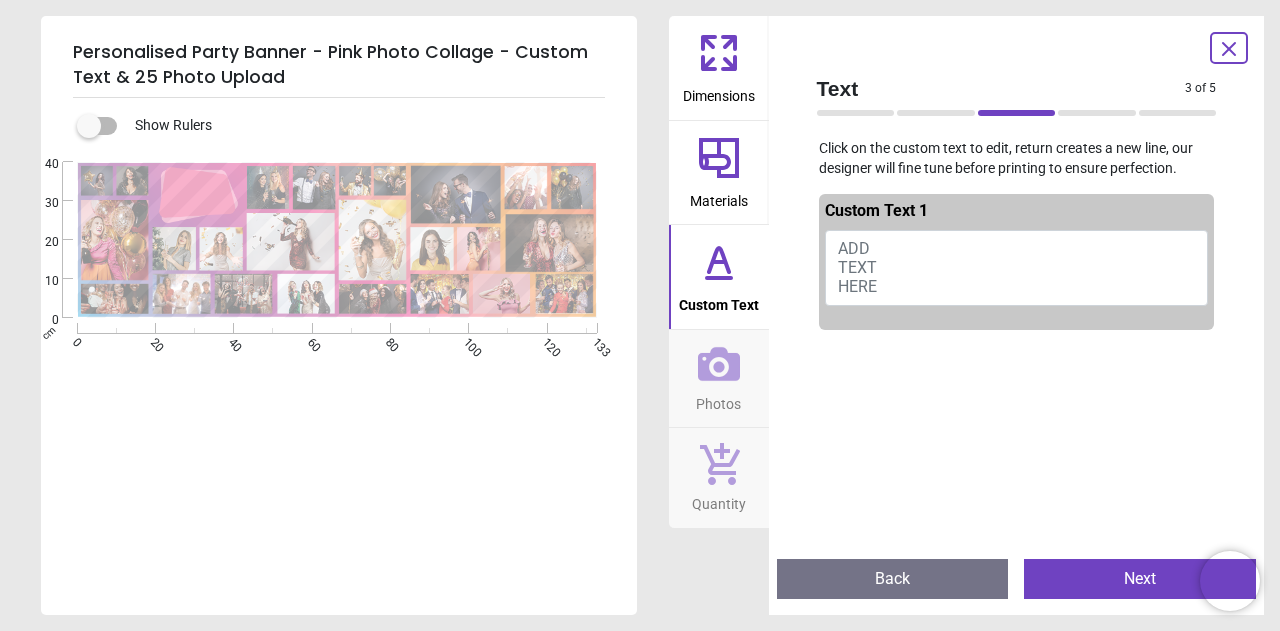 click on "ADD
TEXT
HERE" at bounding box center [857, 267] 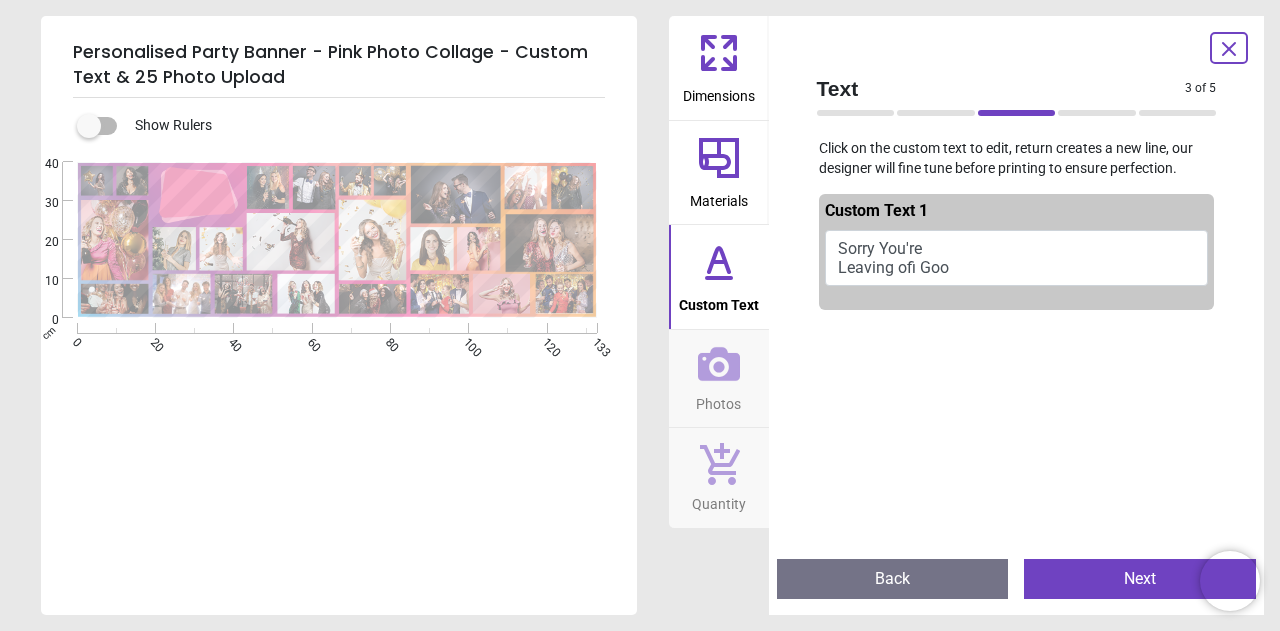 scroll, scrollTop: 0, scrollLeft: 0, axis: both 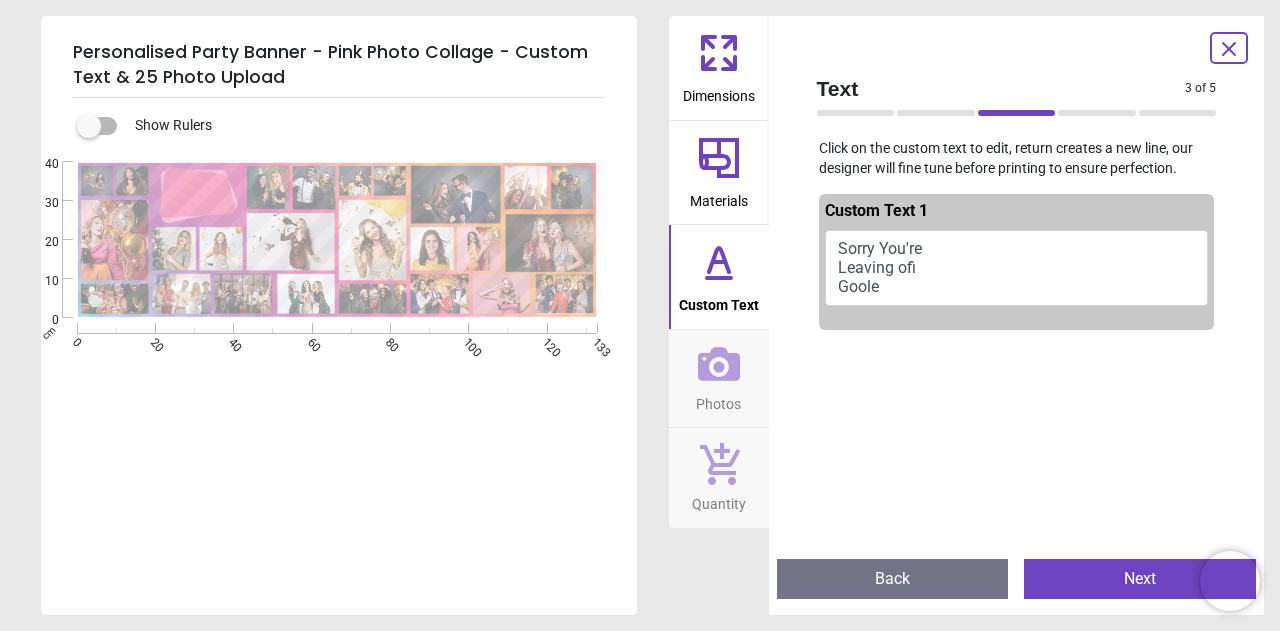 type on "**********" 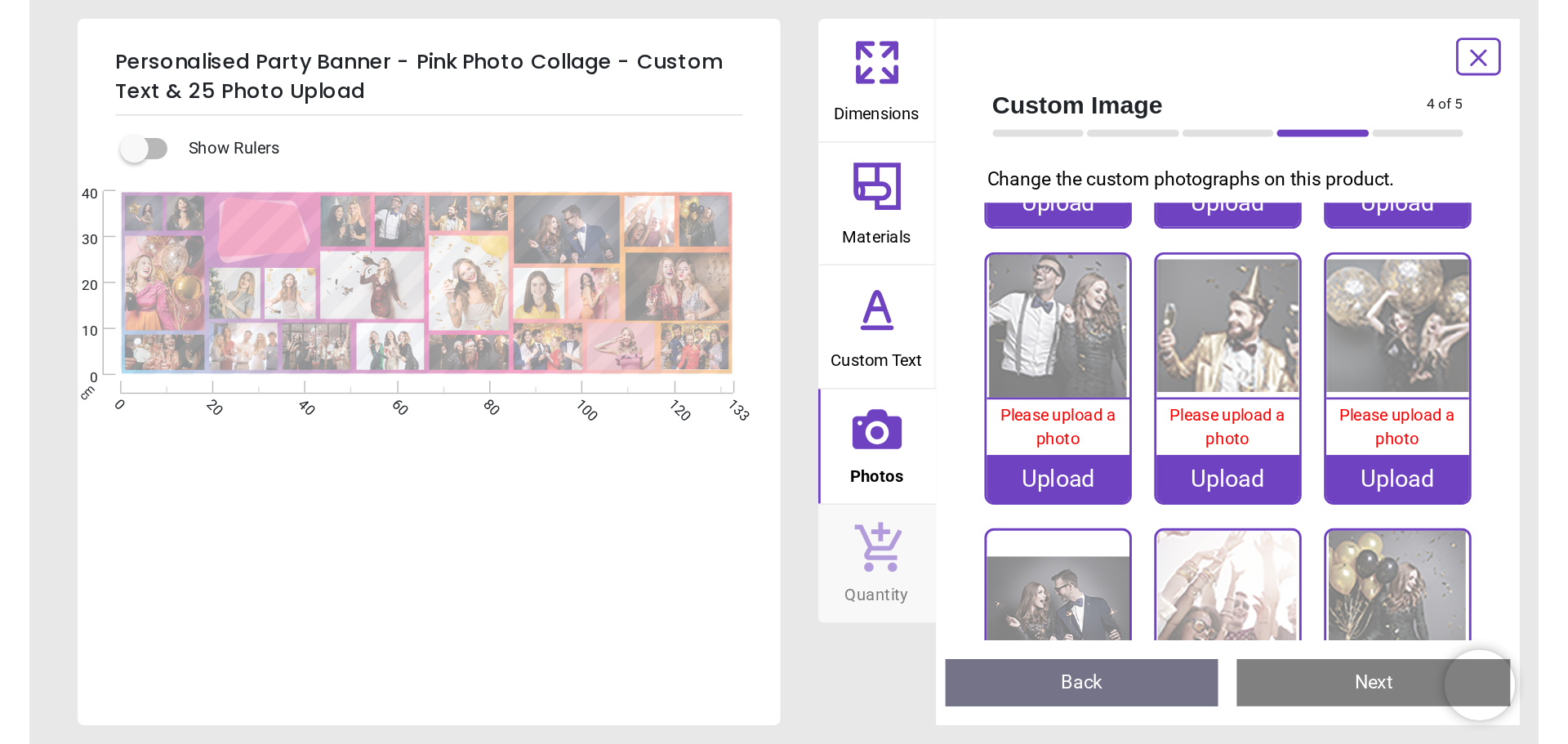 scroll, scrollTop: 0, scrollLeft: 0, axis: both 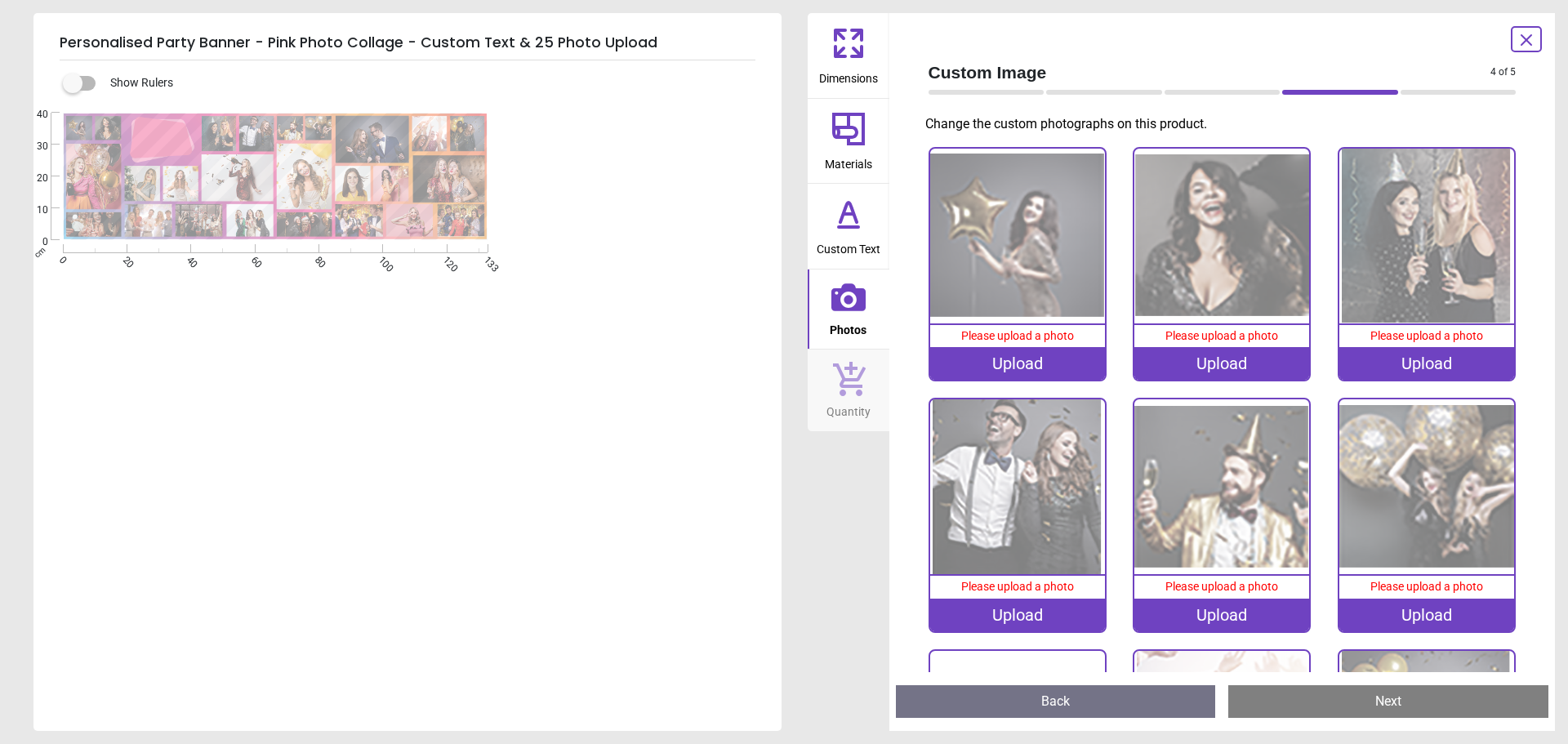 click on "Upload" at bounding box center (1018, 363) 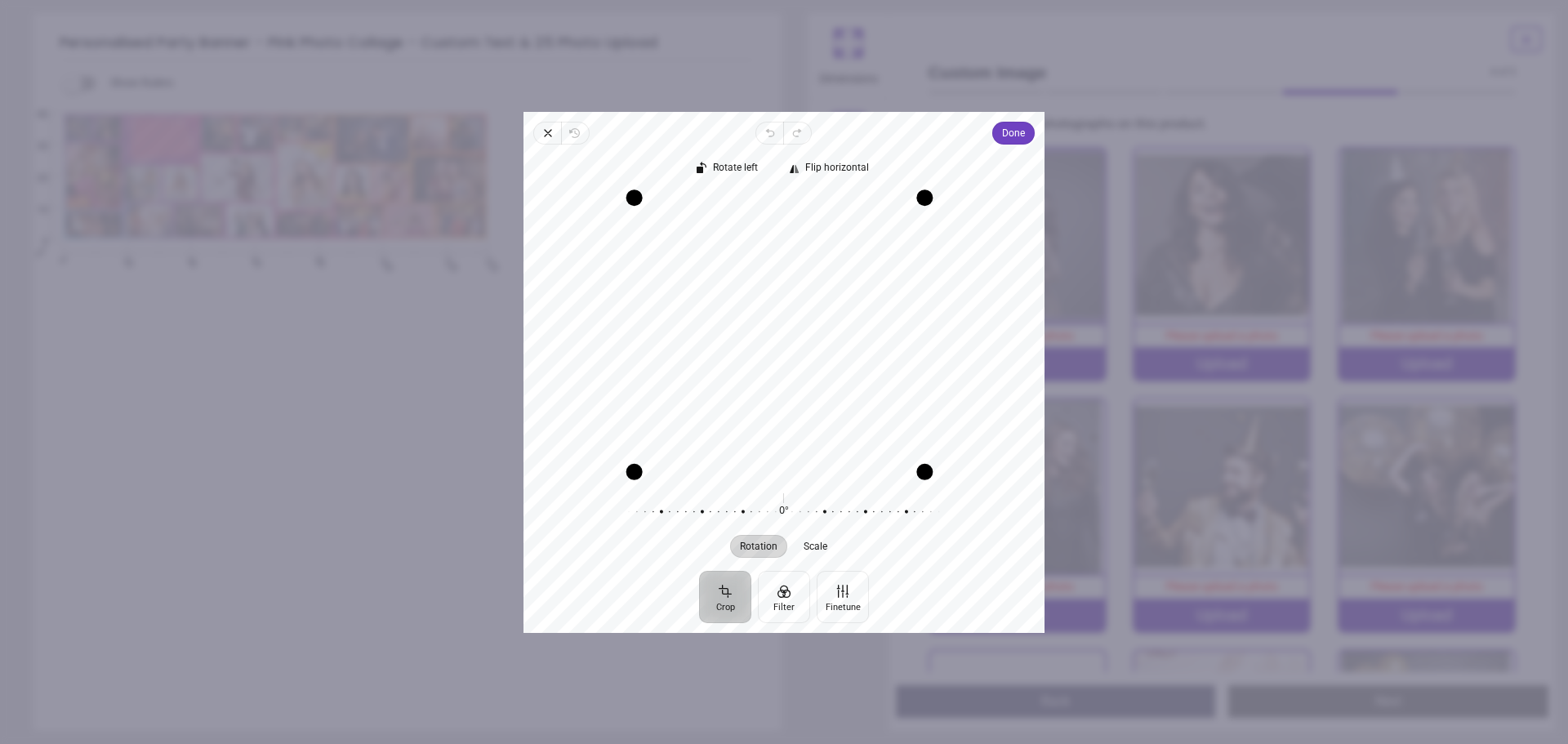 drag, startPoint x: 936, startPoint y: 424, endPoint x: 927, endPoint y: 418, distance: 10.816654 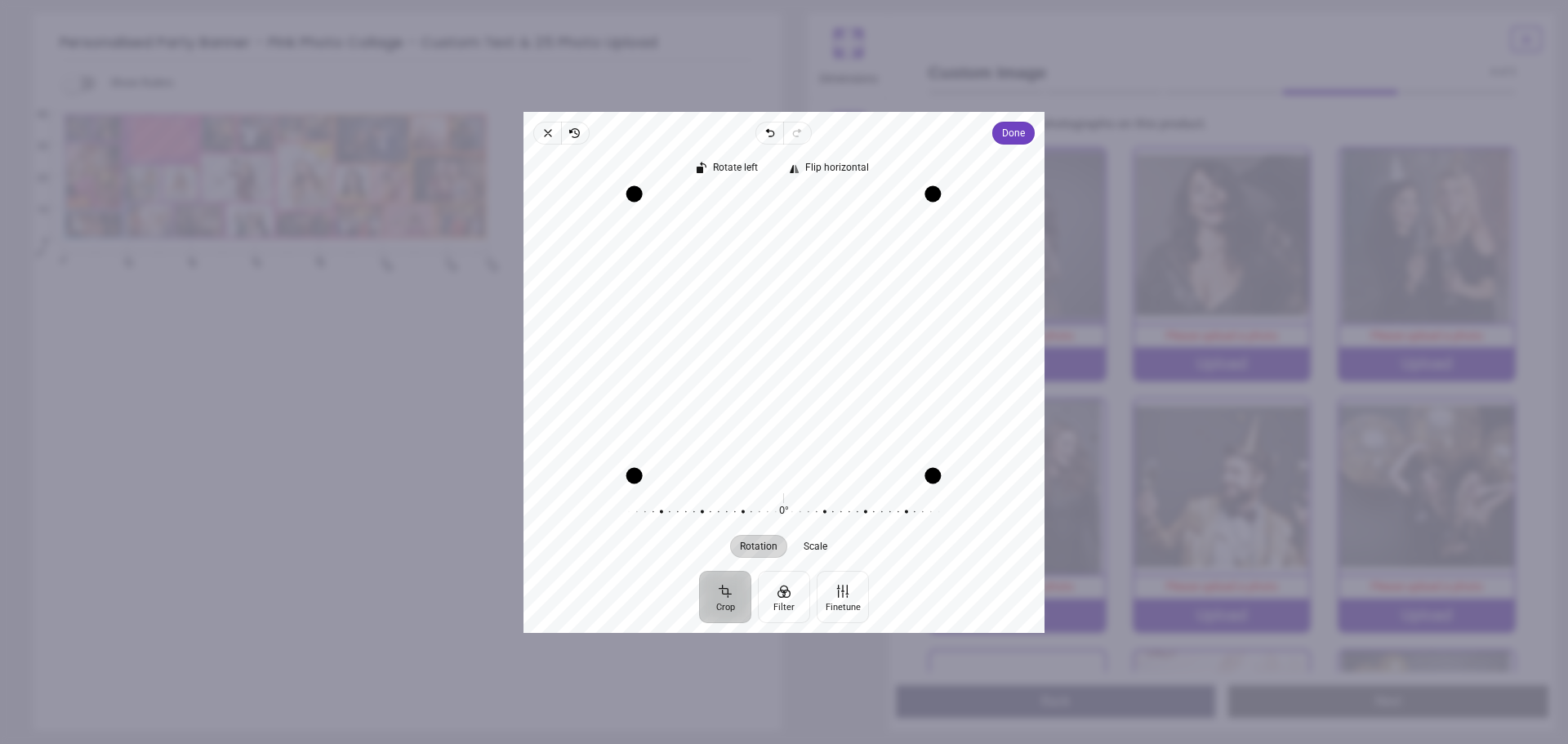 drag, startPoint x: 924, startPoint y: 370, endPoint x: 932, endPoint y: 363, distance: 10.630146 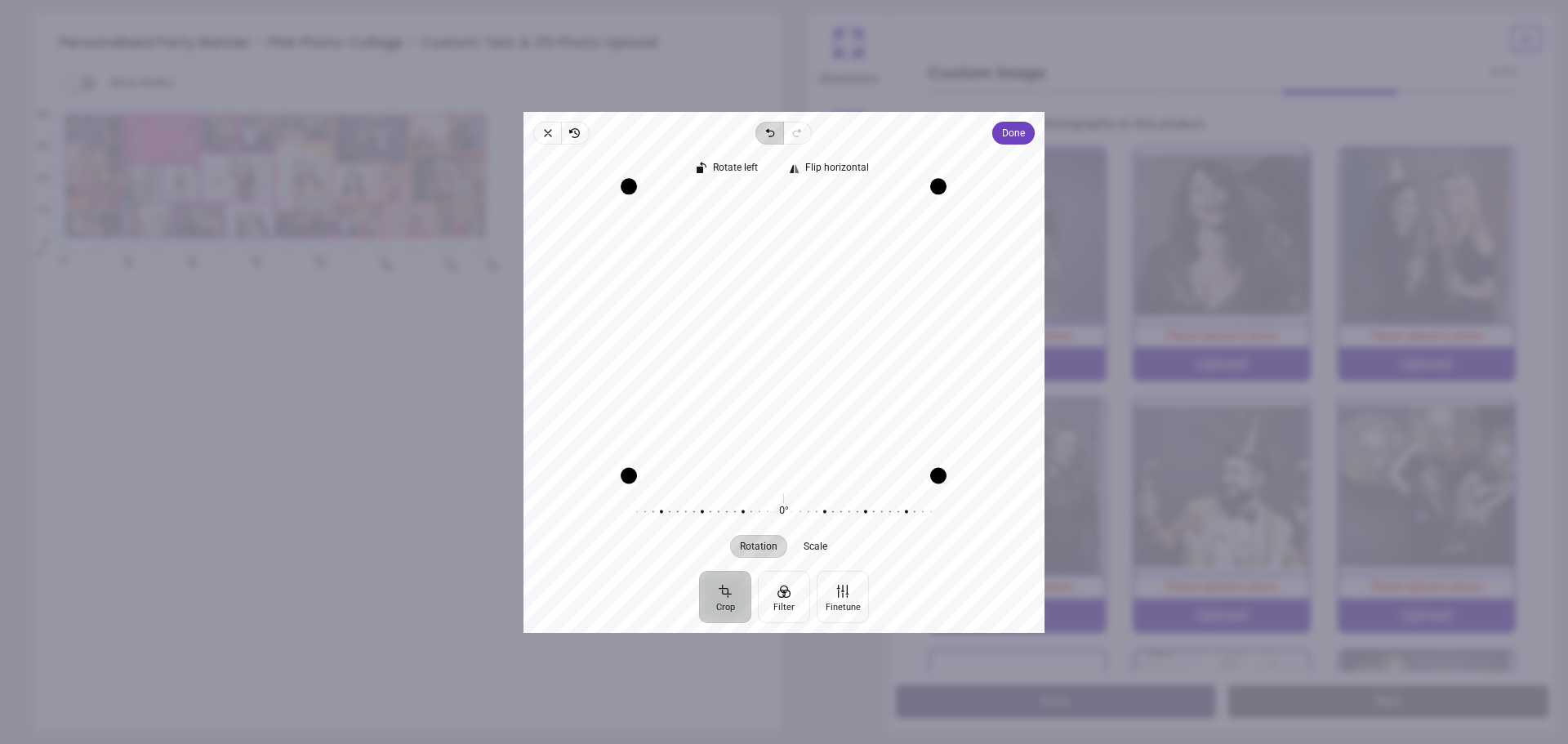 drag, startPoint x: 781, startPoint y: 193, endPoint x: 781, endPoint y: 140, distance: 53 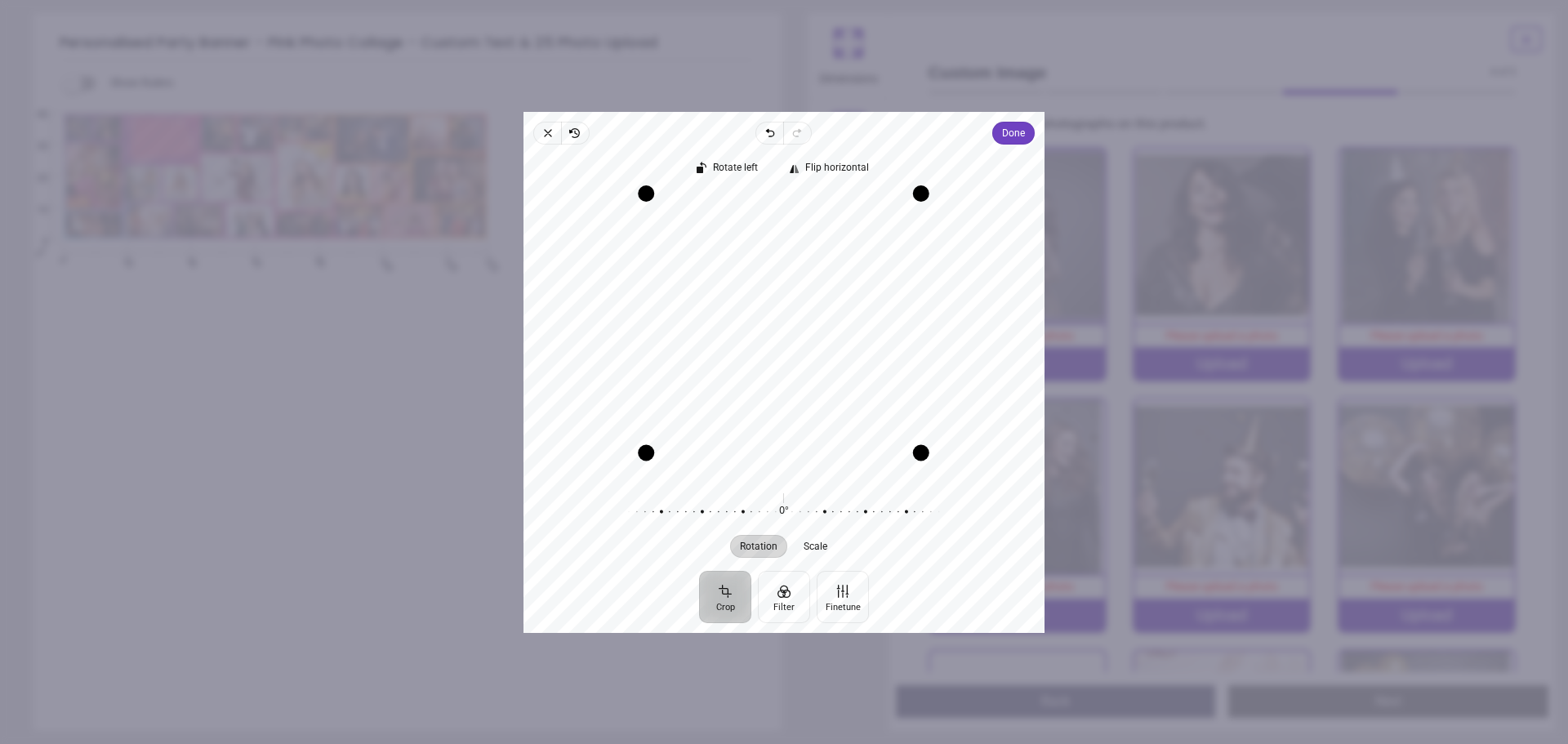 drag, startPoint x: 781, startPoint y: 475, endPoint x: 782, endPoint y: 452, distance: 23.021729 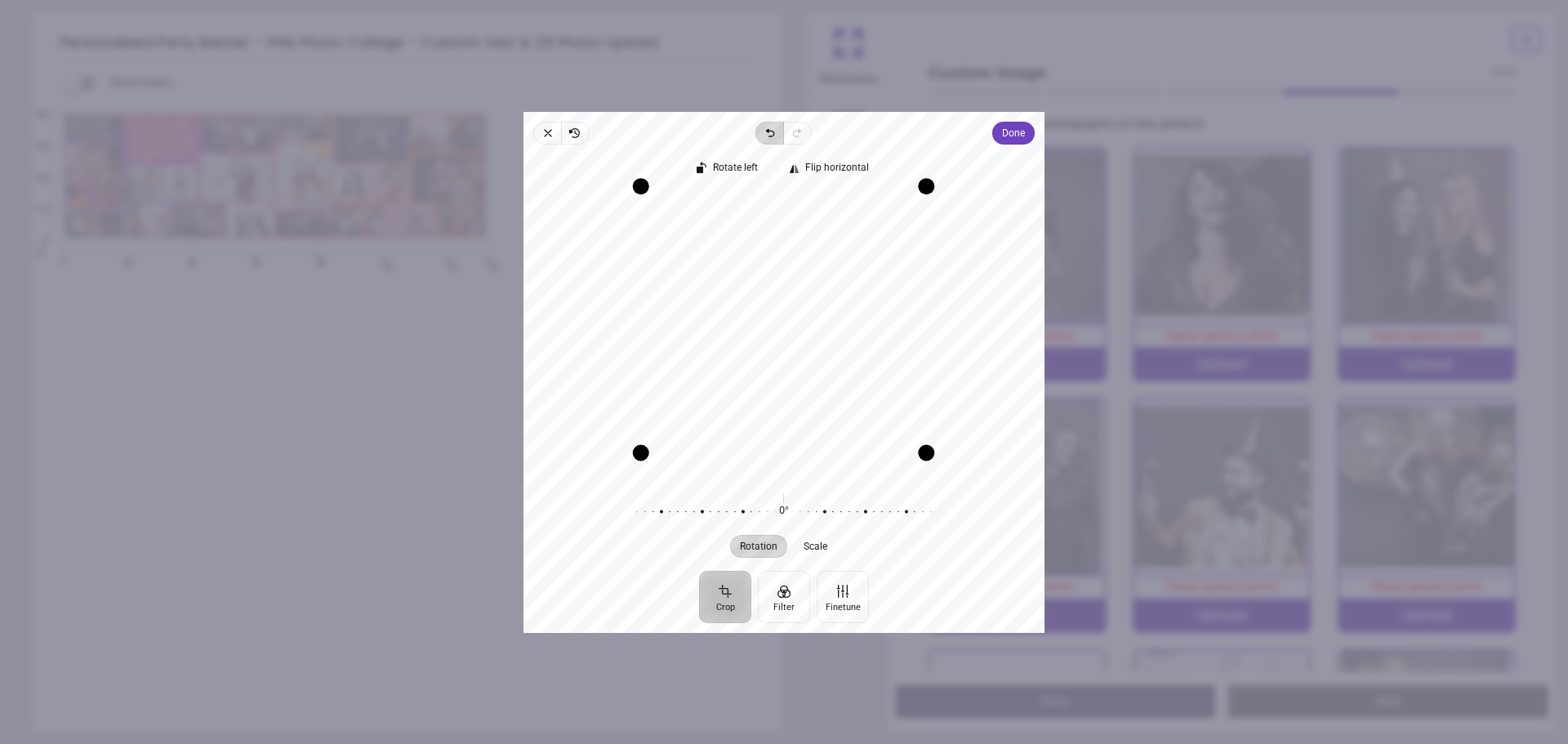 drag, startPoint x: 794, startPoint y: 194, endPoint x: 776, endPoint y: 140, distance: 56.921 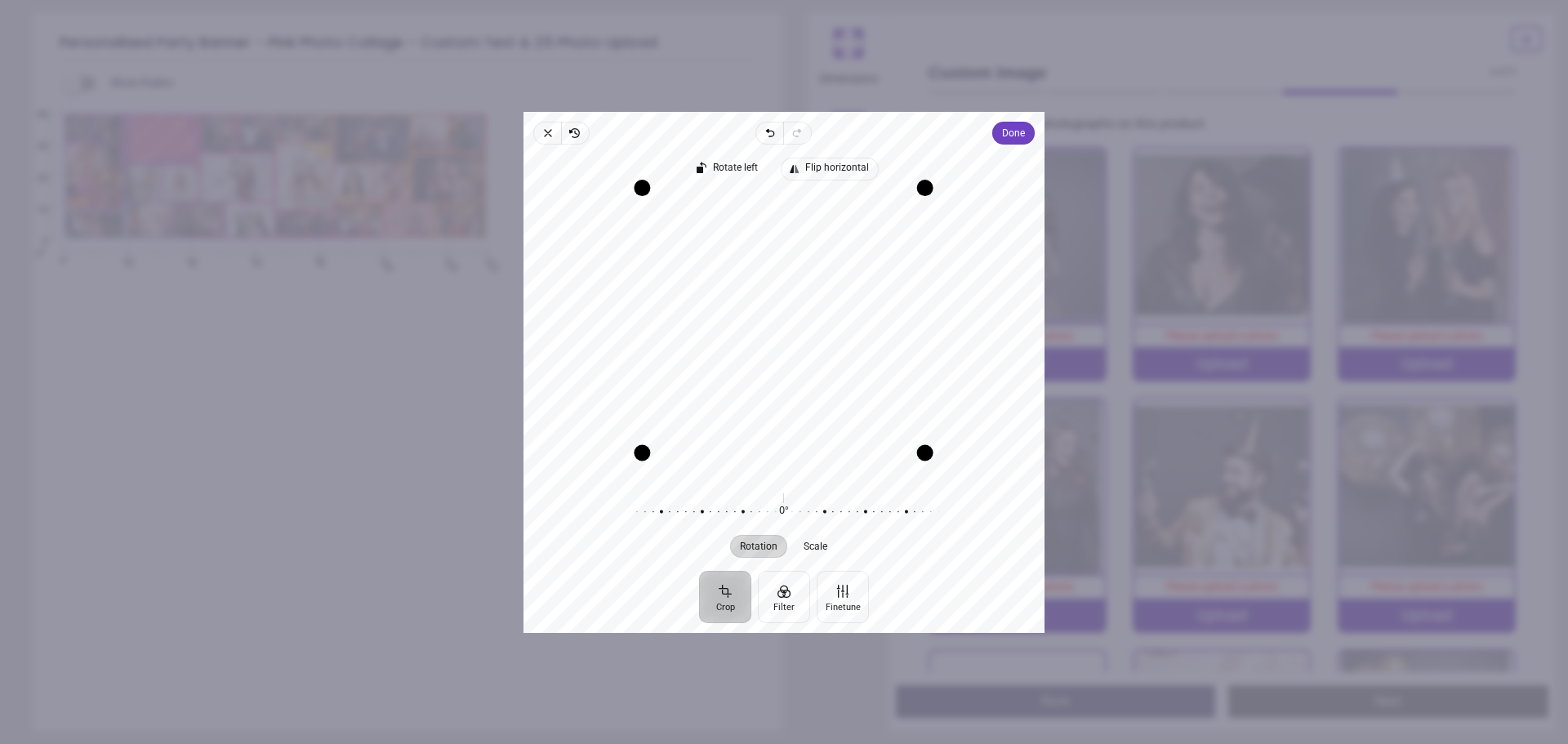 drag, startPoint x: 786, startPoint y: 198, endPoint x: 786, endPoint y: 166, distance: 32 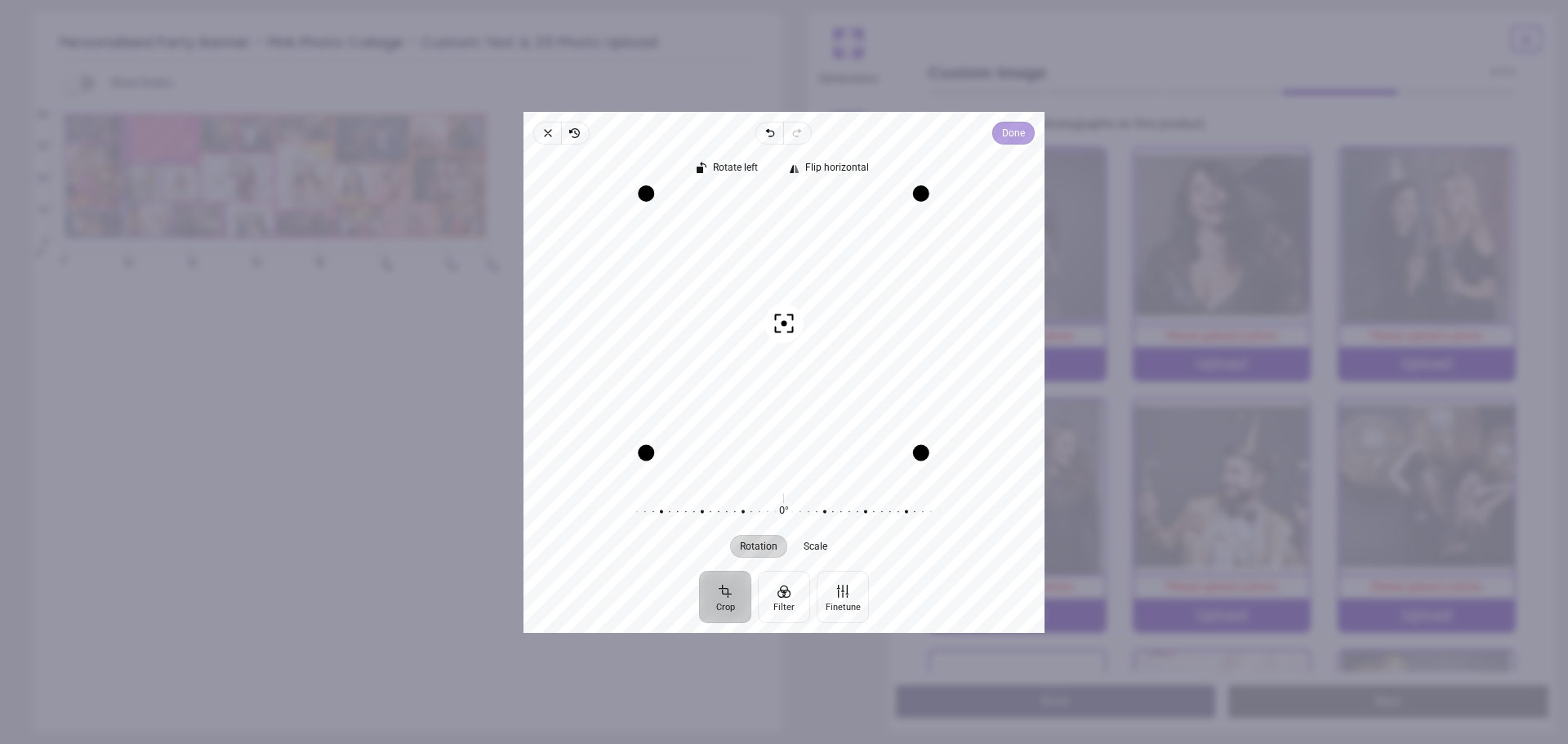 click on "Done" at bounding box center (1013, 133) 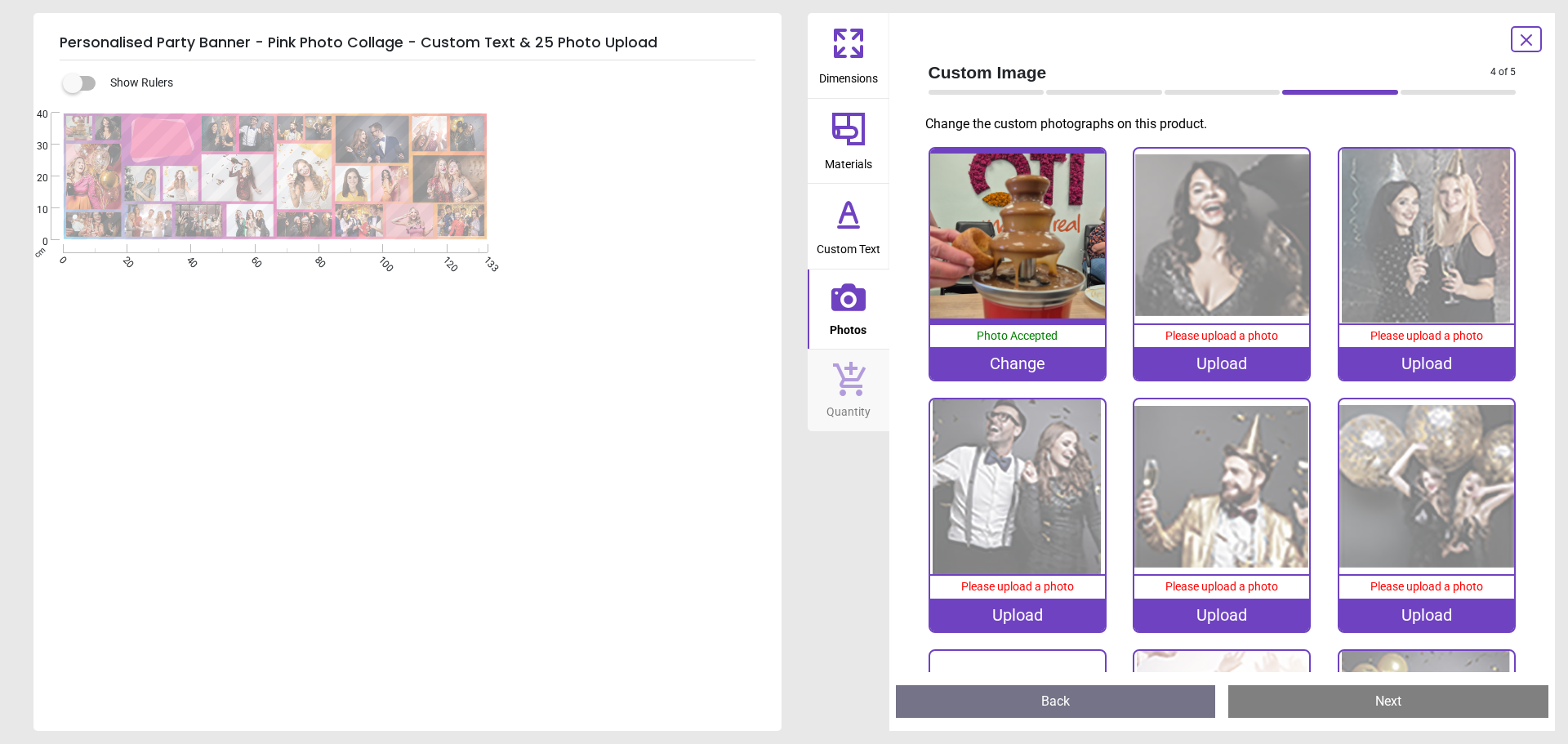 click on "Upload" at bounding box center [1222, 363] 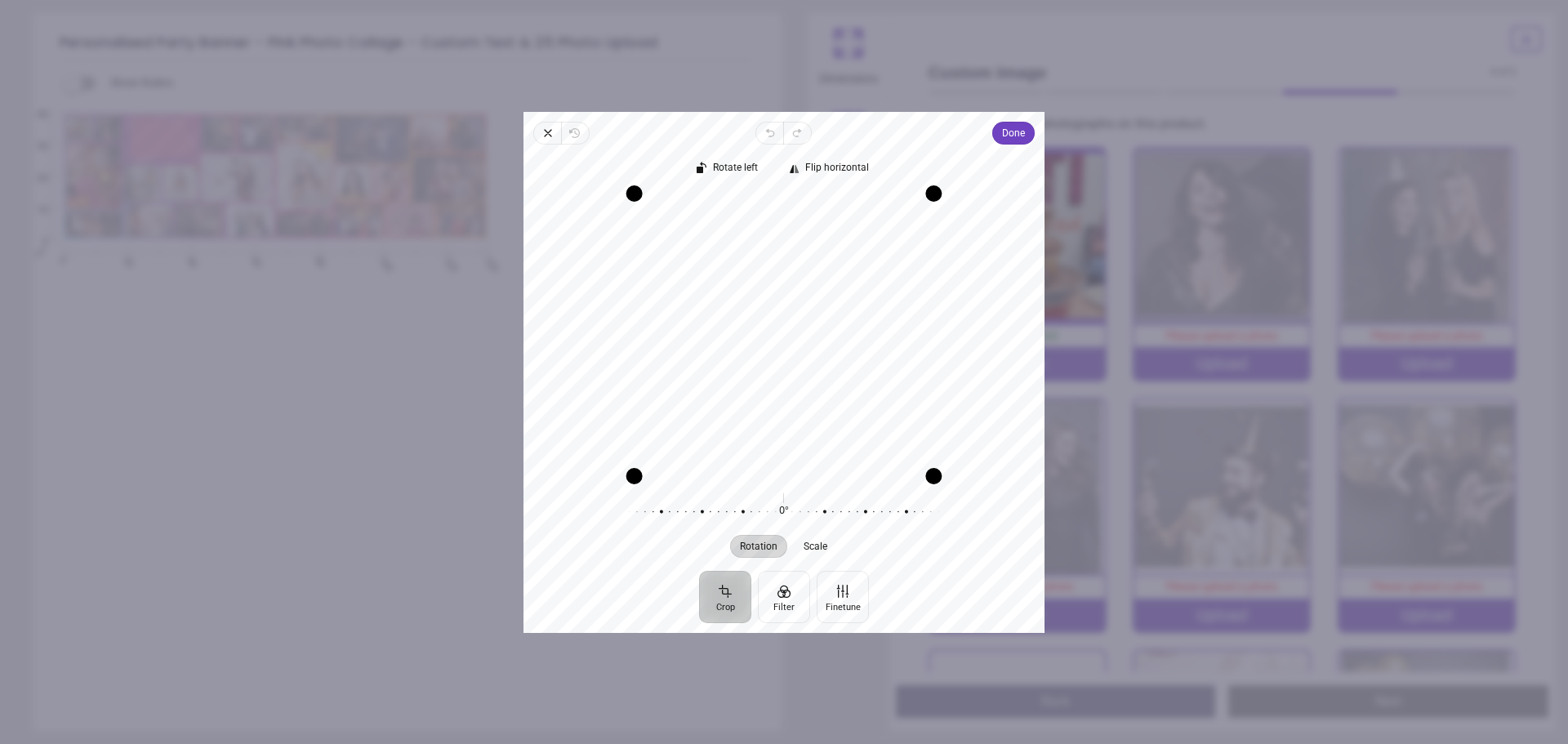 scroll, scrollTop: 0, scrollLeft: 0, axis: both 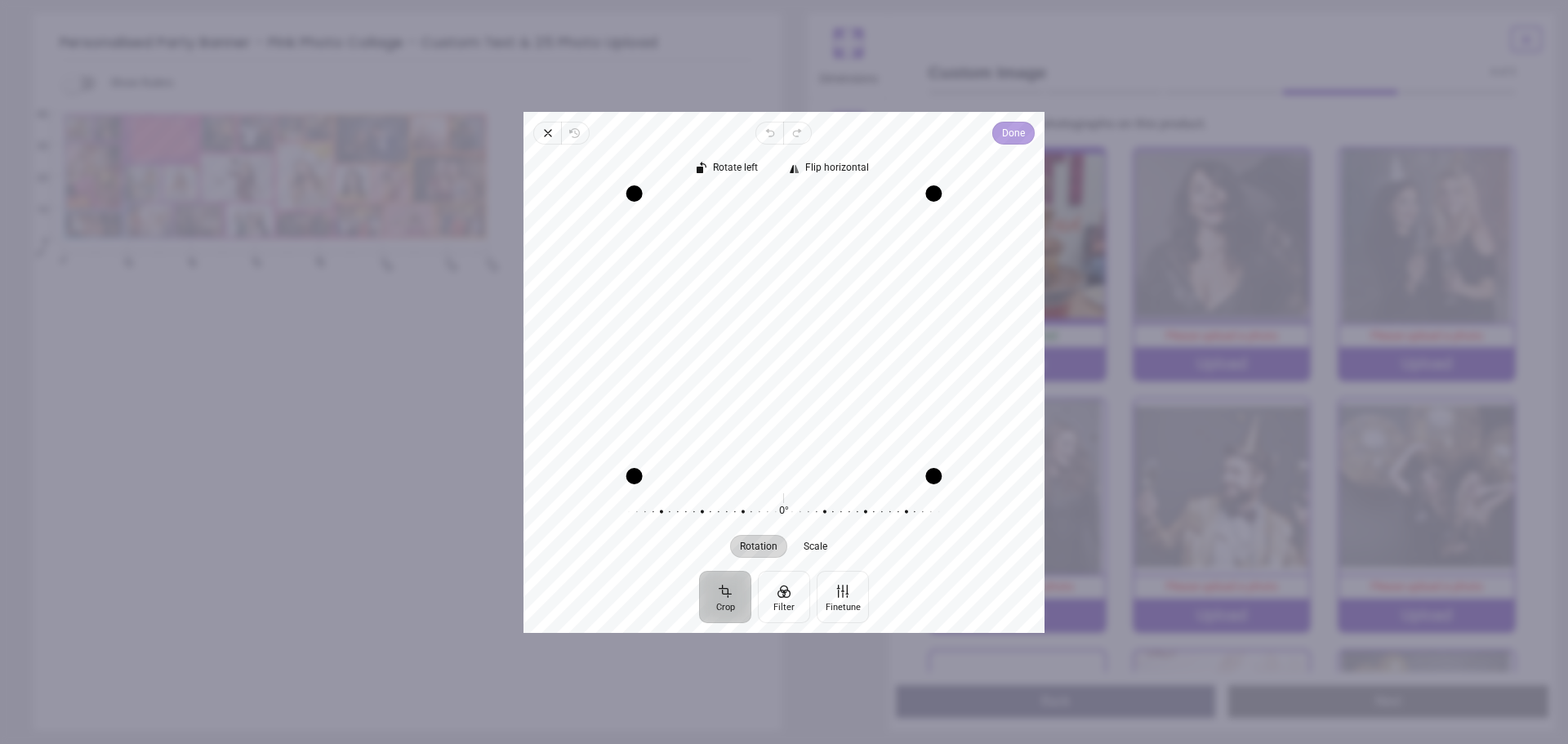 click on "Done" at bounding box center [1013, 133] 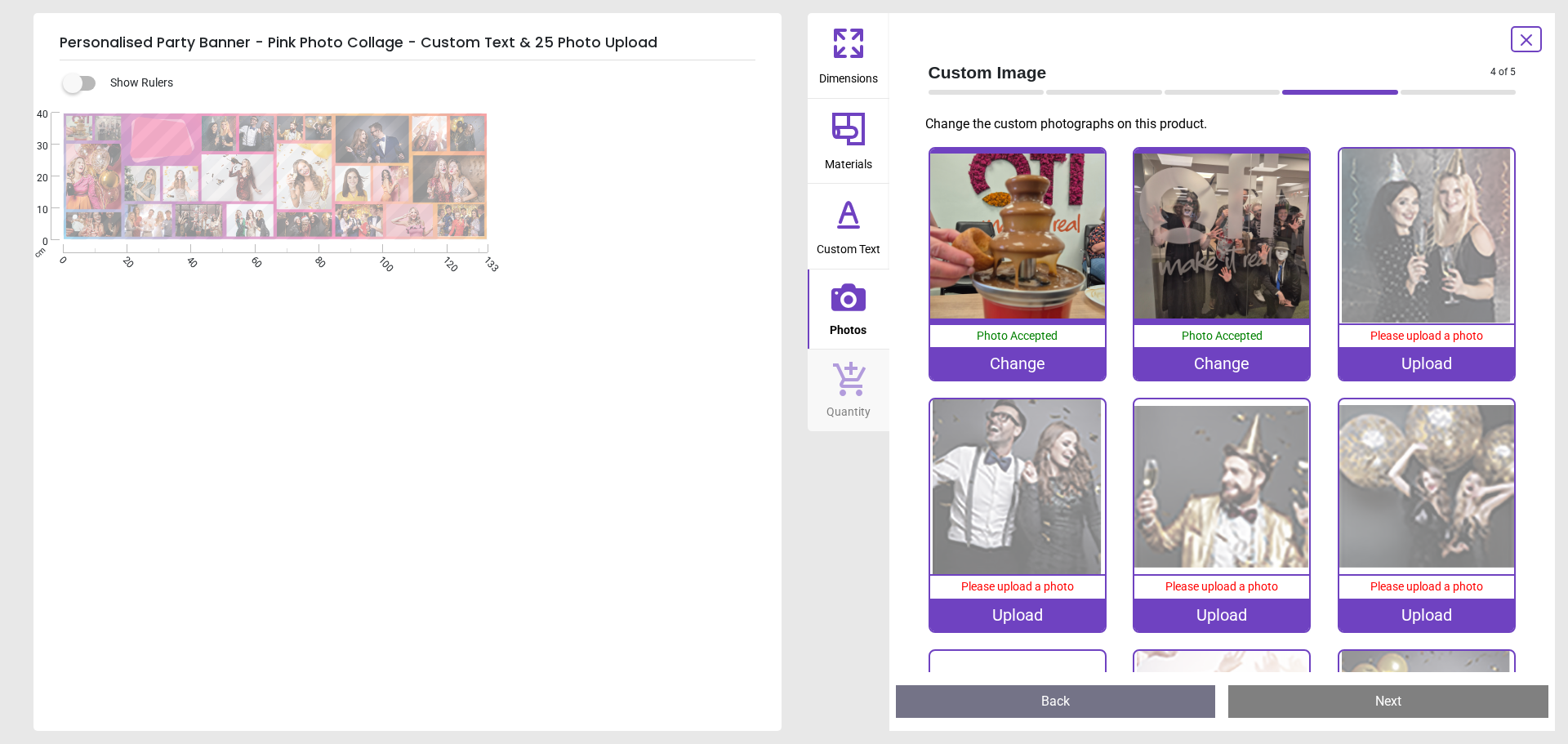 scroll, scrollTop: 82, scrollLeft: 0, axis: vertical 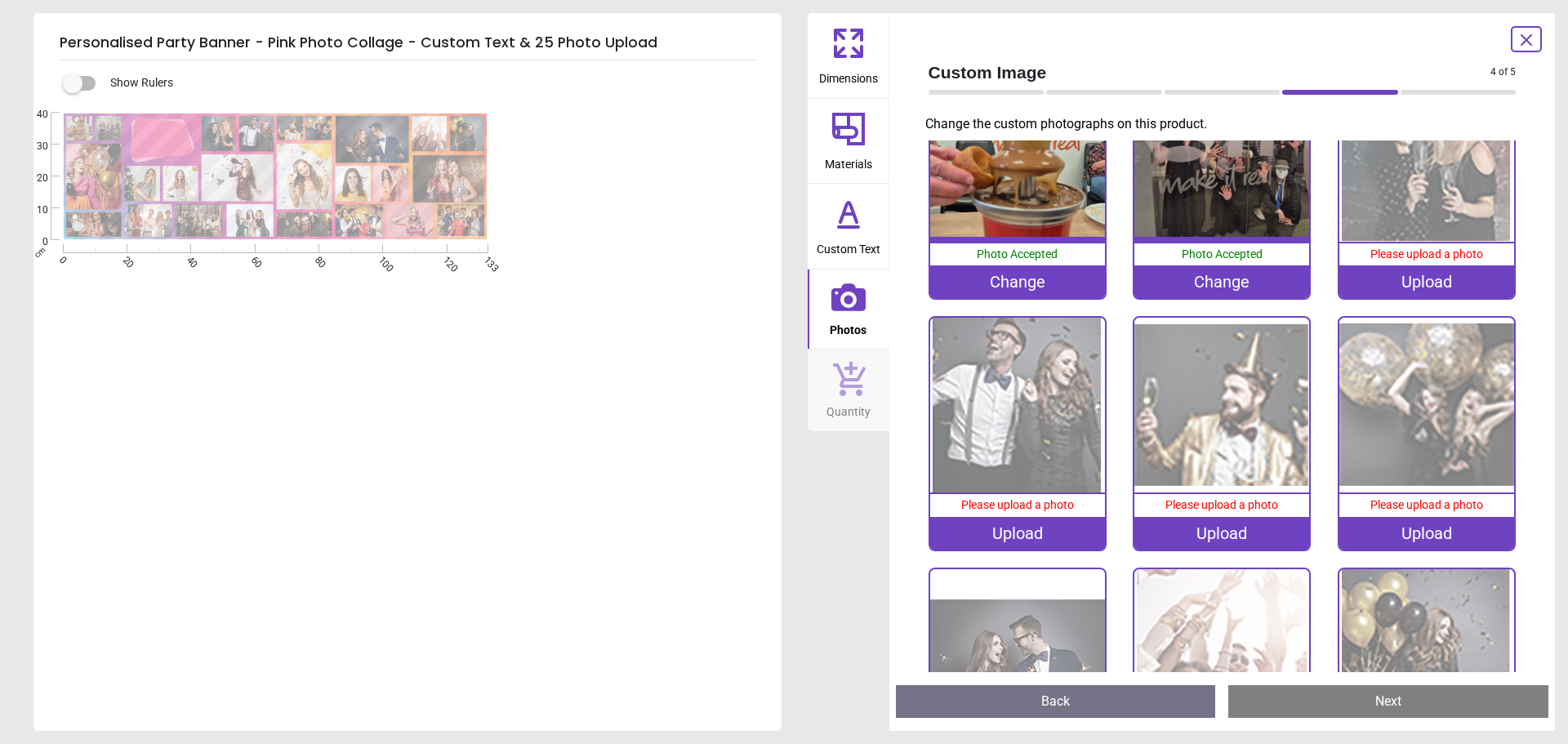 click on "Upload" at bounding box center [1222, 533] 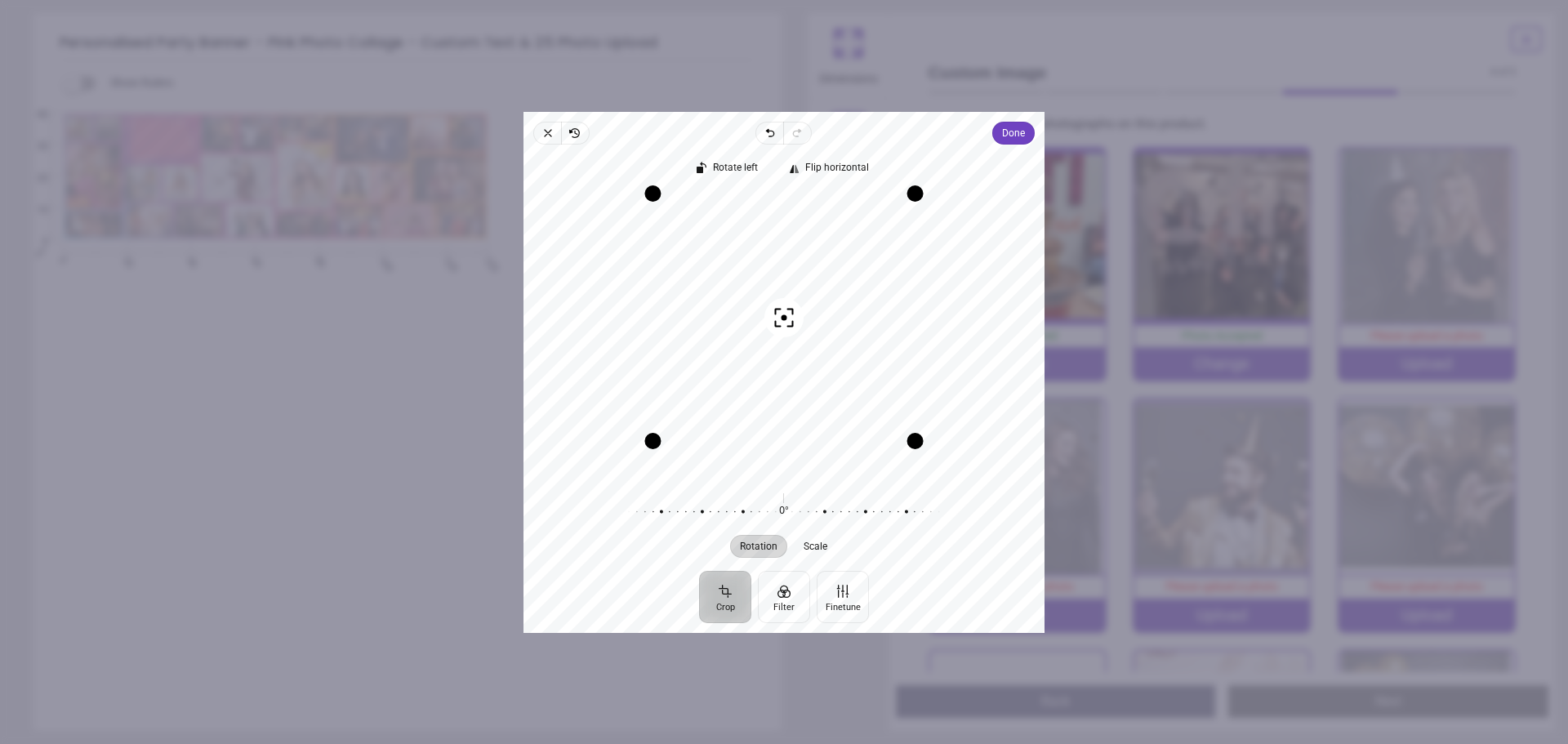 scroll, scrollTop: 0, scrollLeft: 0, axis: both 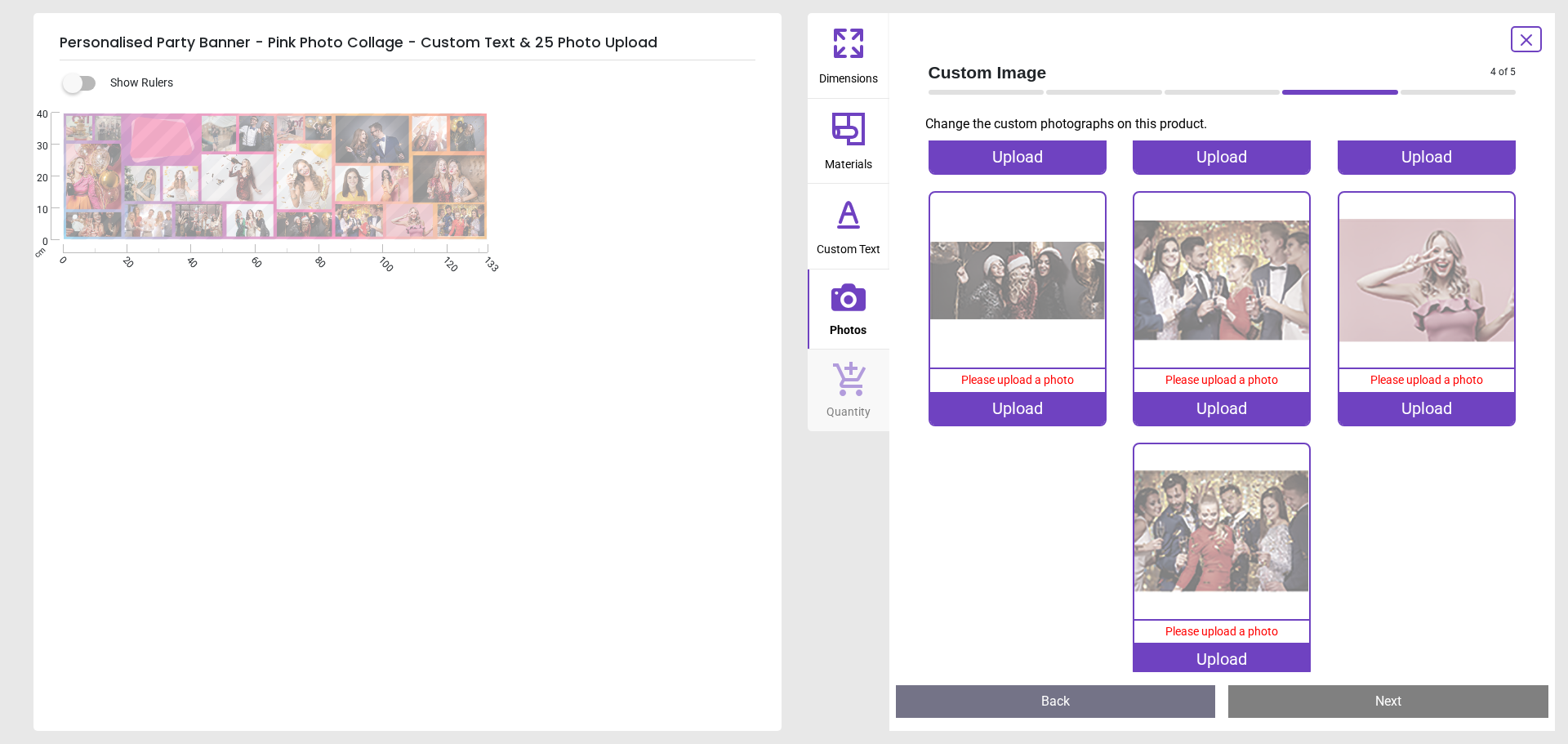 click on "Upload" at bounding box center (1222, 659) 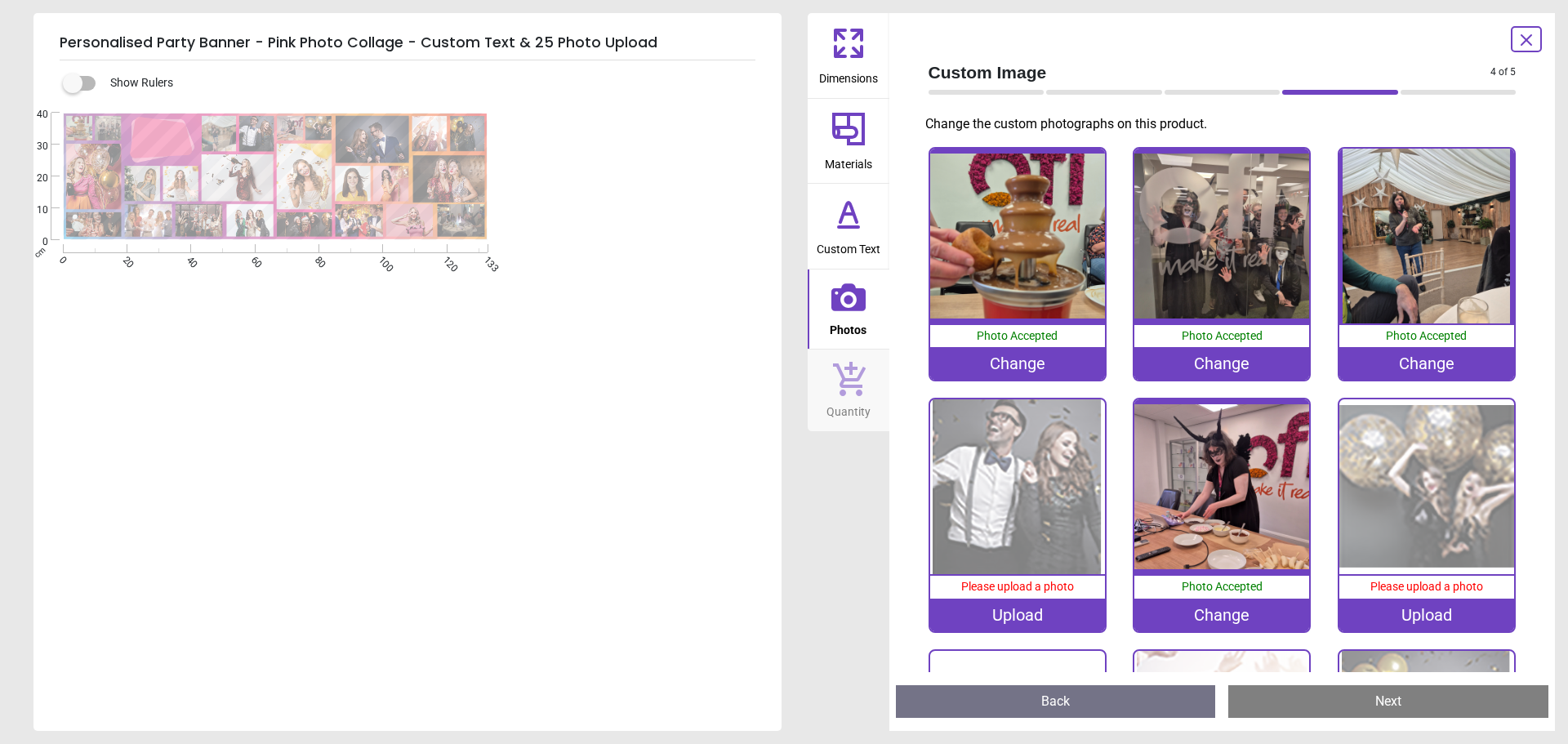 scroll, scrollTop: 0, scrollLeft: 0, axis: both 